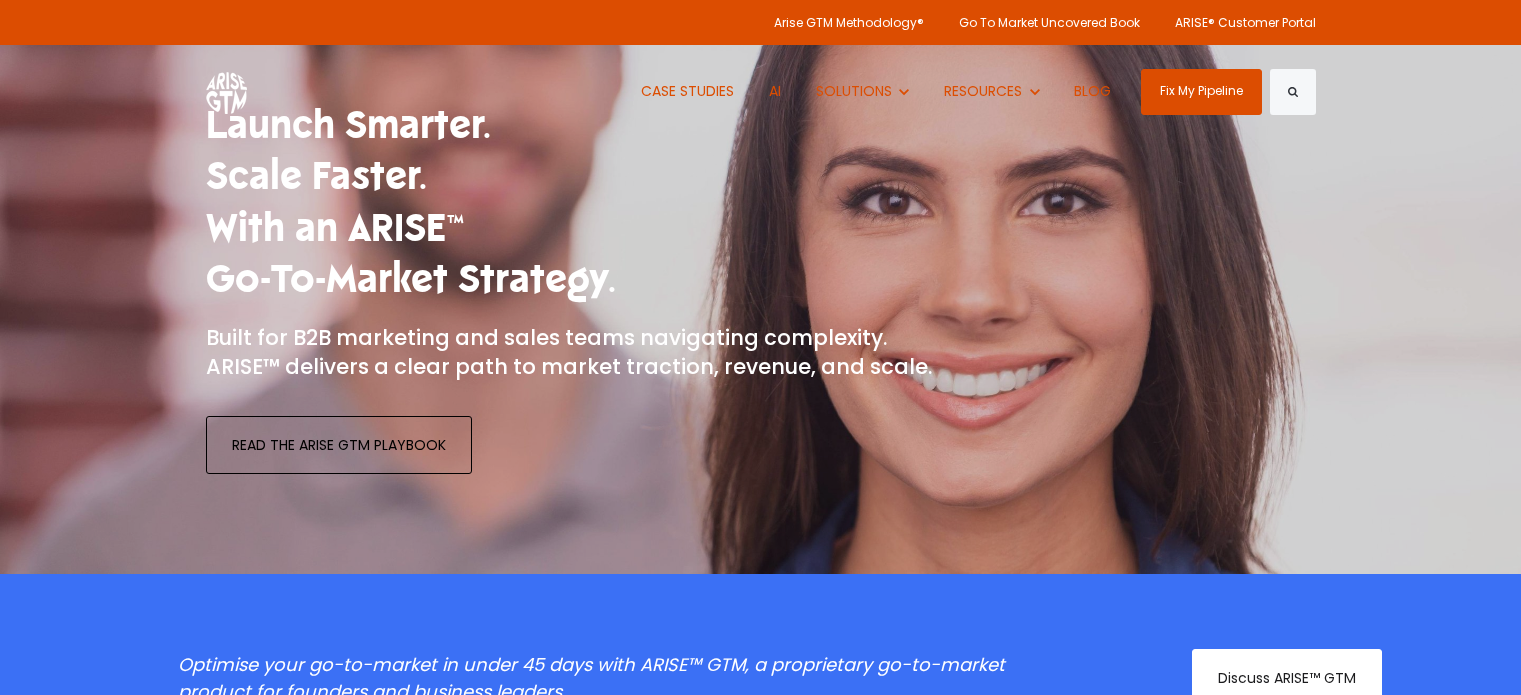 scroll, scrollTop: 0, scrollLeft: 0, axis: both 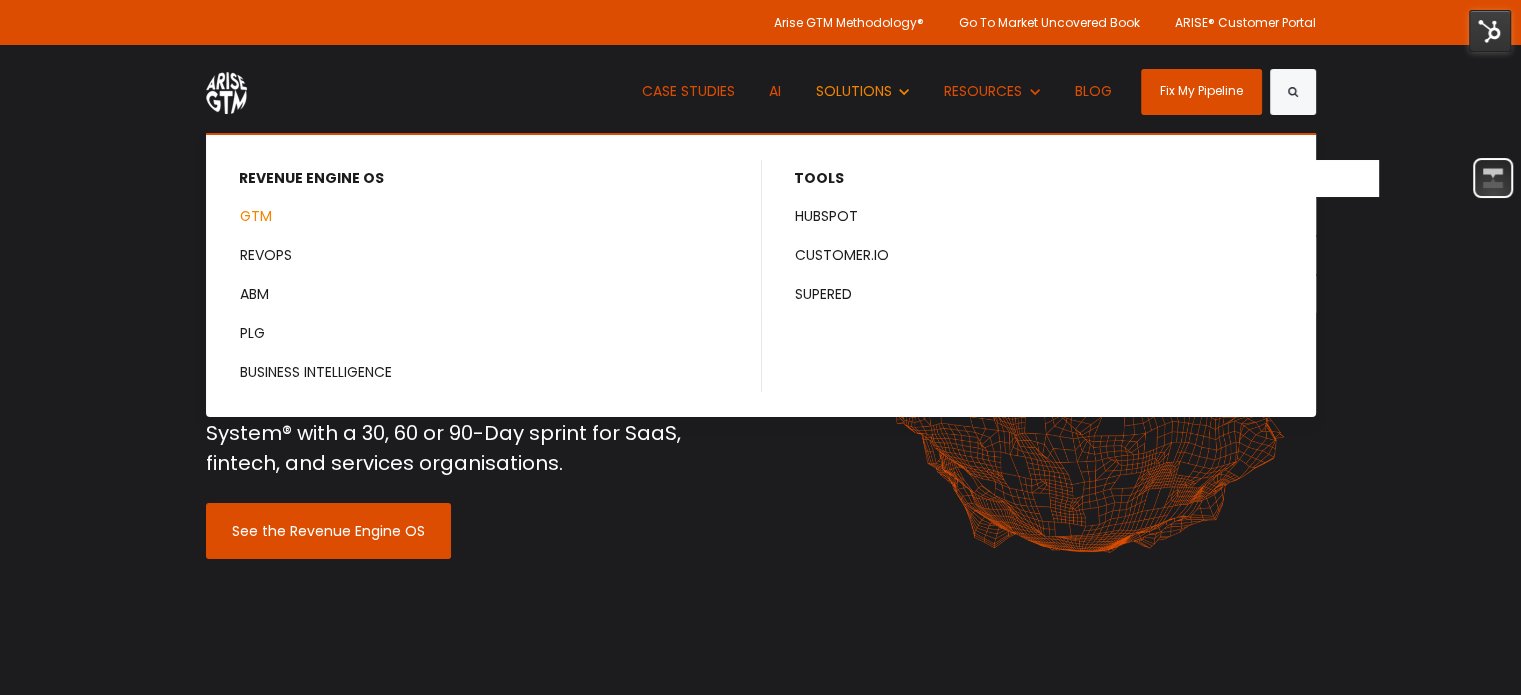 click on "GTM" at bounding box center (484, 216) 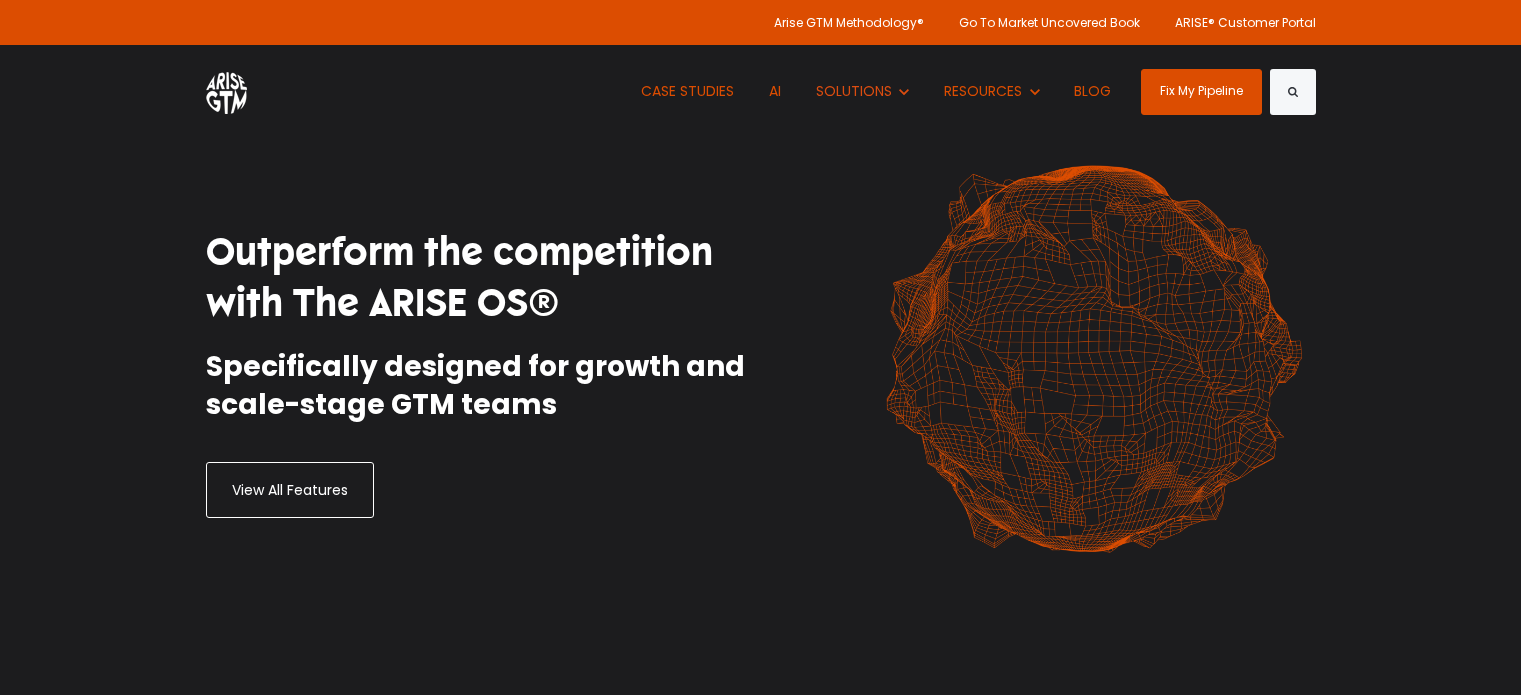 scroll, scrollTop: 0, scrollLeft: 0, axis: both 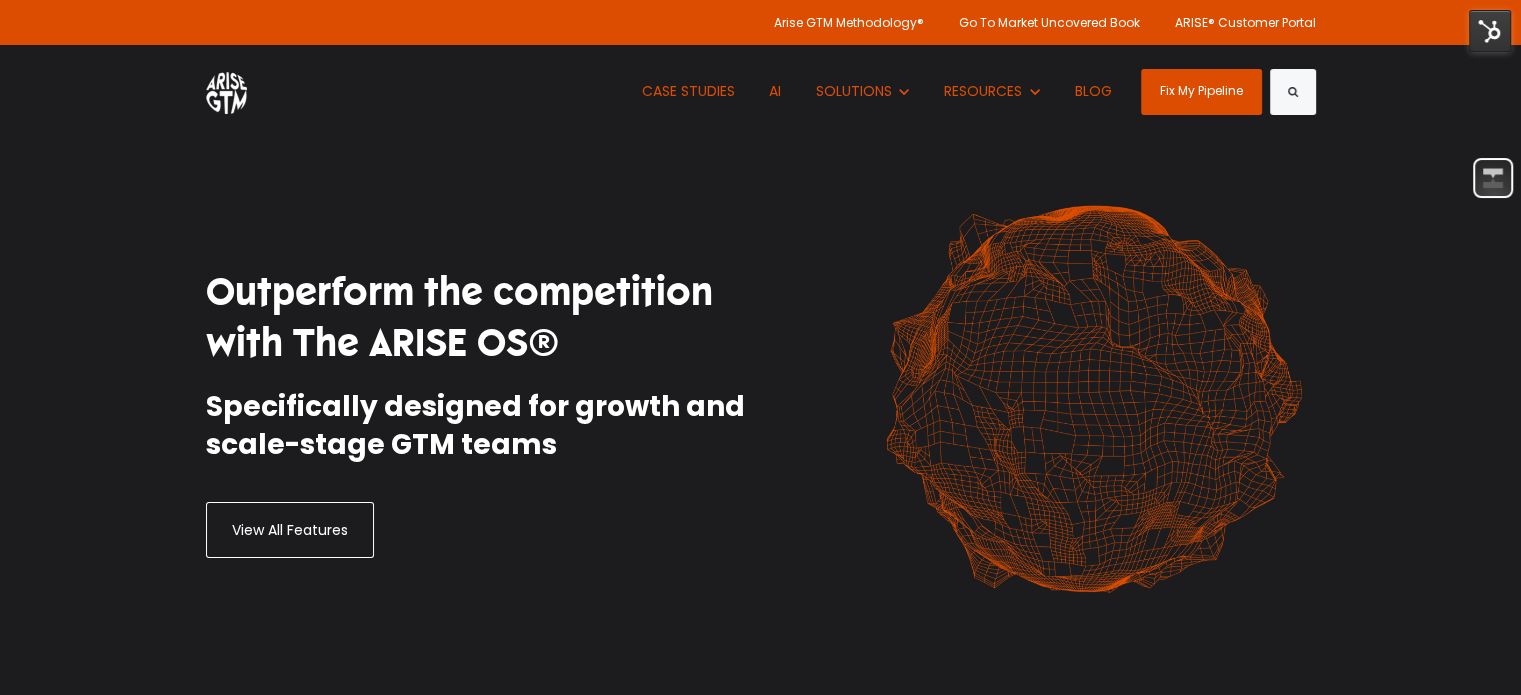 click at bounding box center [226, 91] 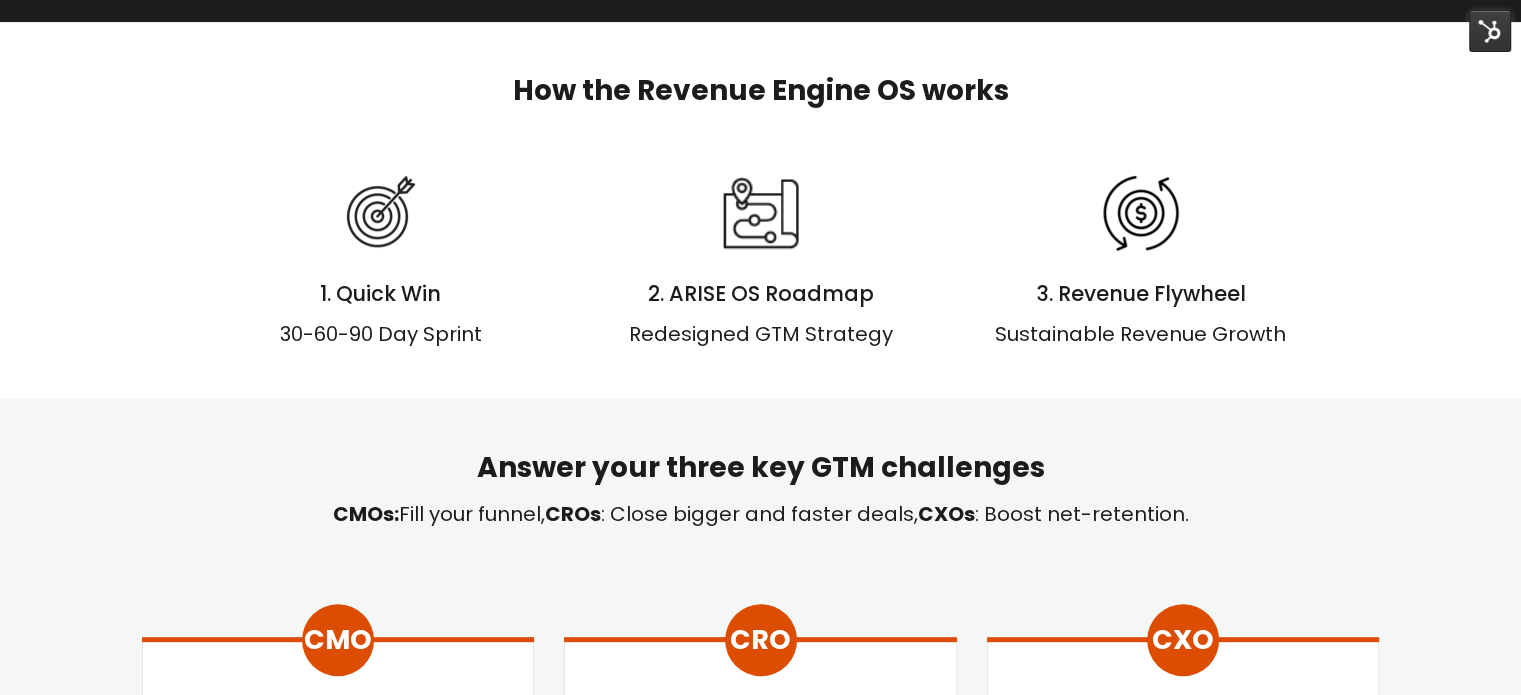 scroll, scrollTop: 998, scrollLeft: 0, axis: vertical 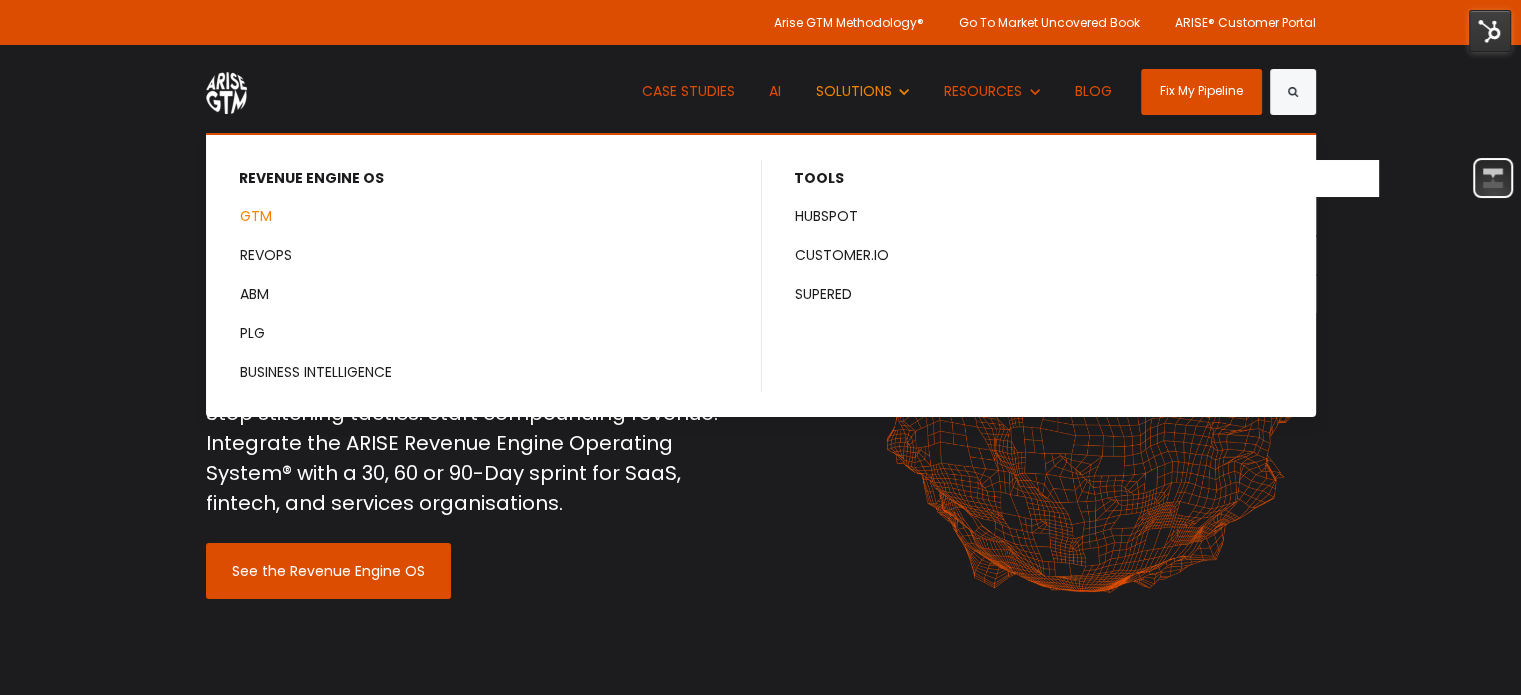 click on "GTM" at bounding box center (484, 216) 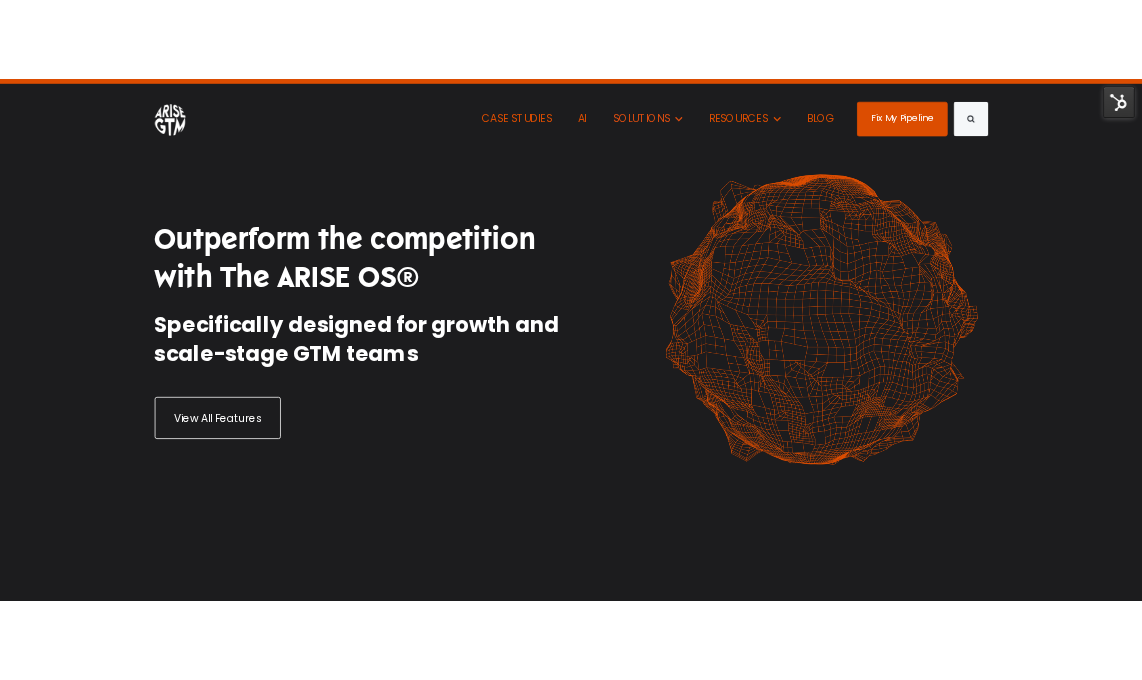 scroll, scrollTop: 39, scrollLeft: 0, axis: vertical 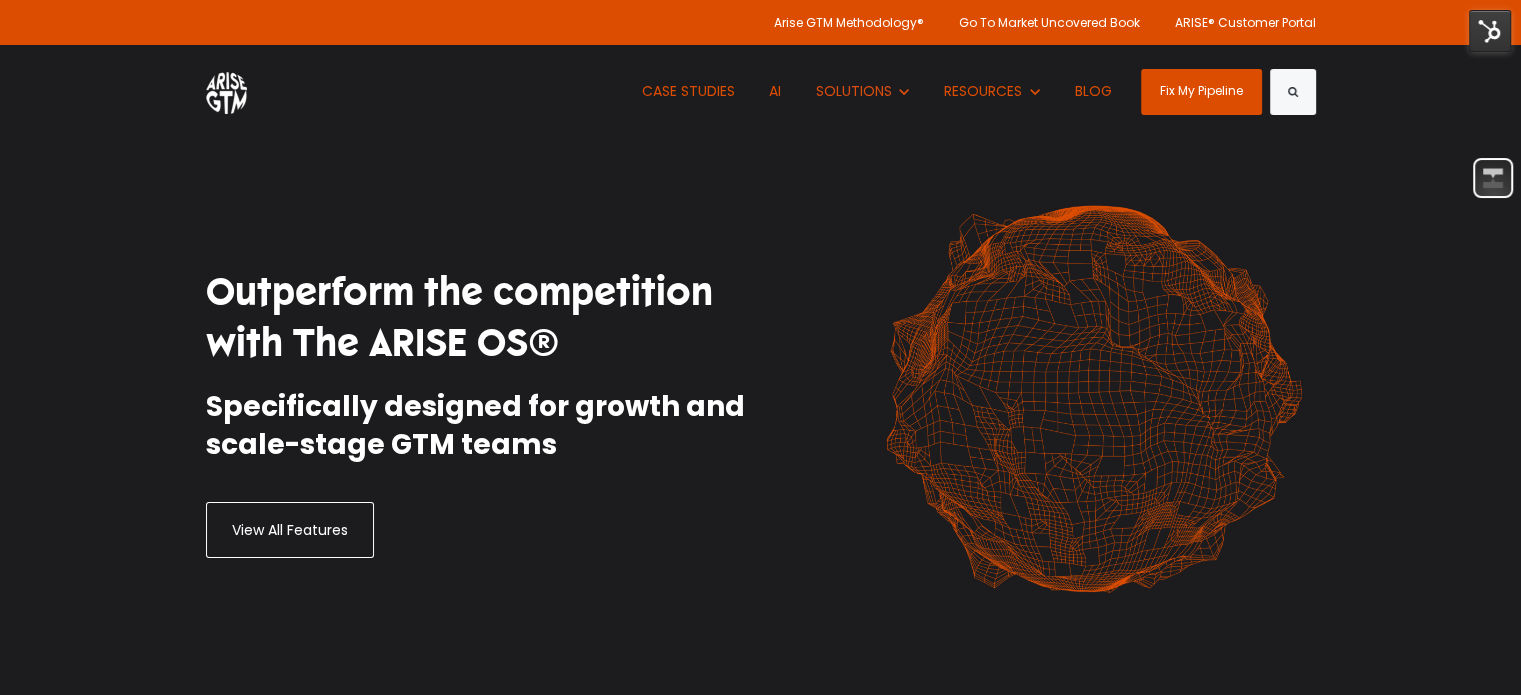 click at bounding box center [226, 91] 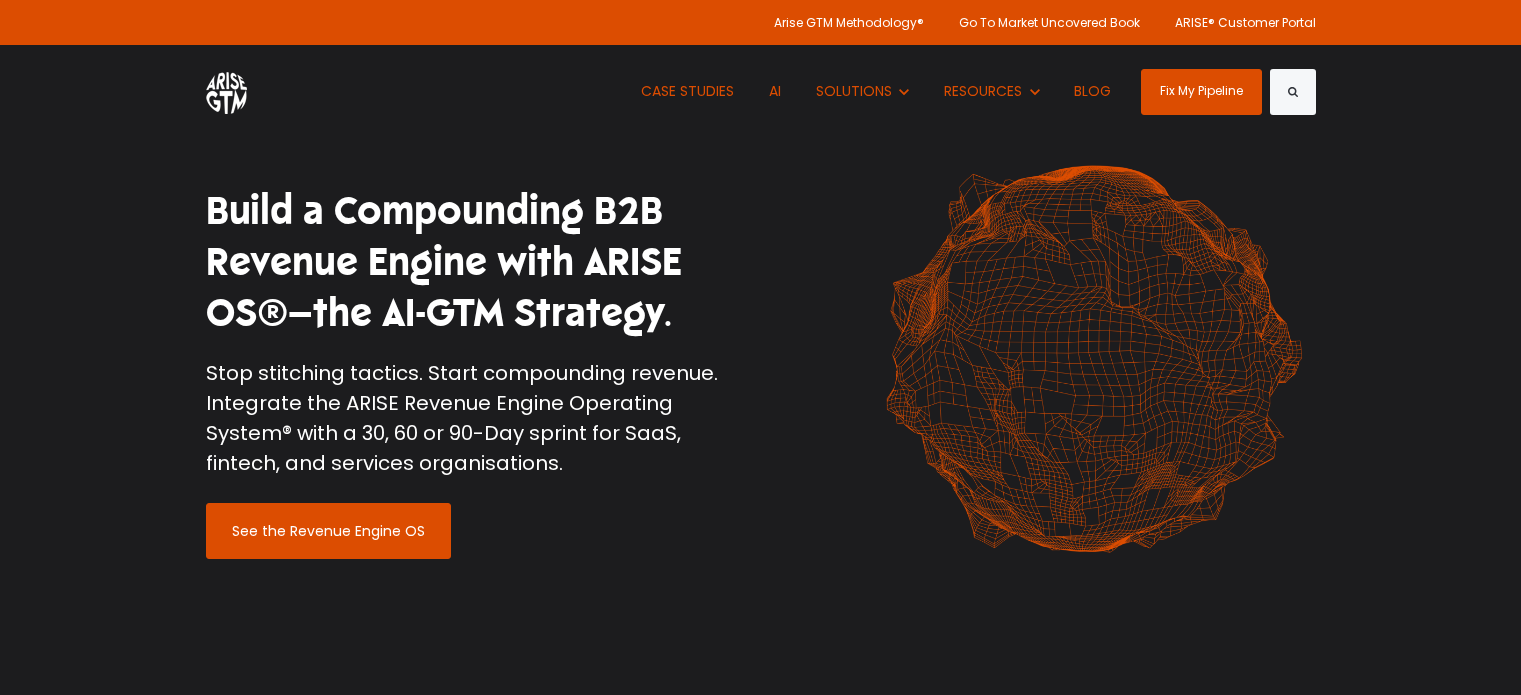 scroll, scrollTop: 0, scrollLeft: 0, axis: both 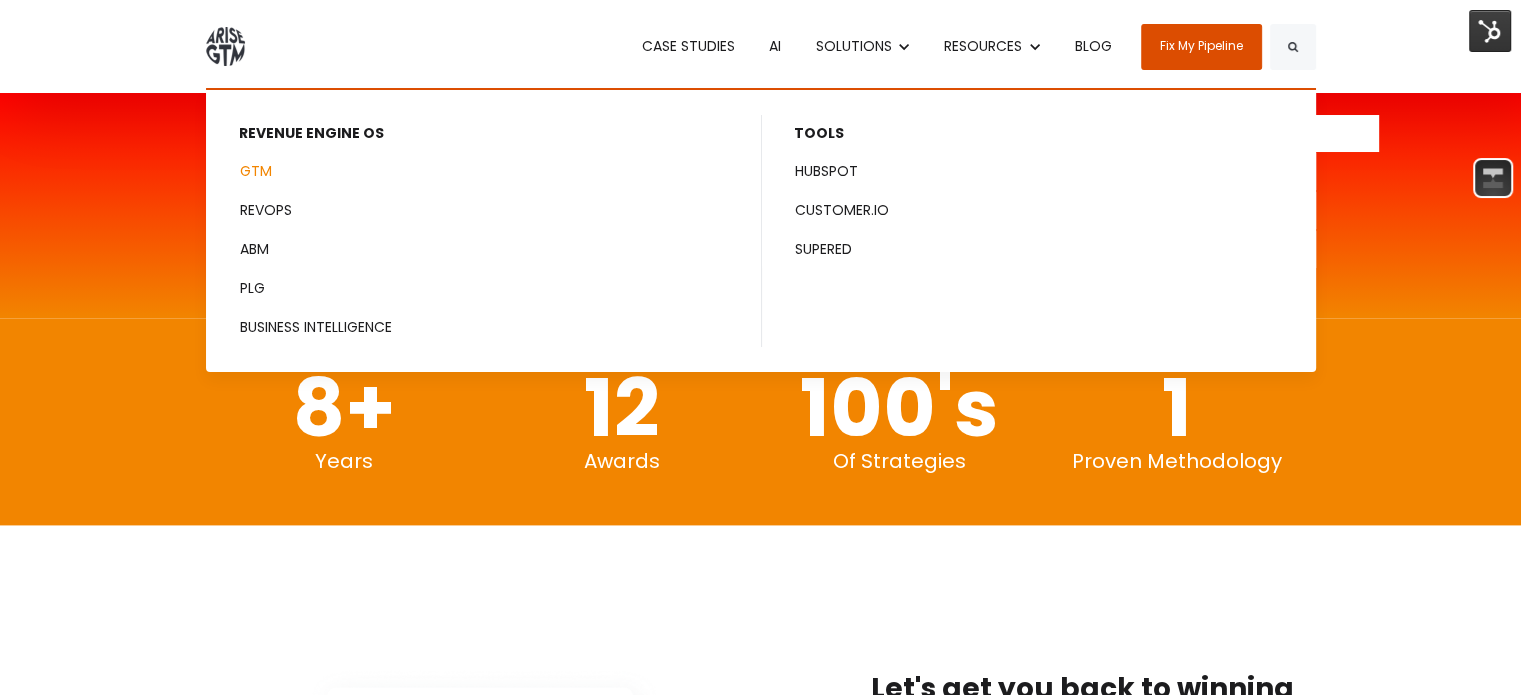 click on "GTM" at bounding box center [484, 171] 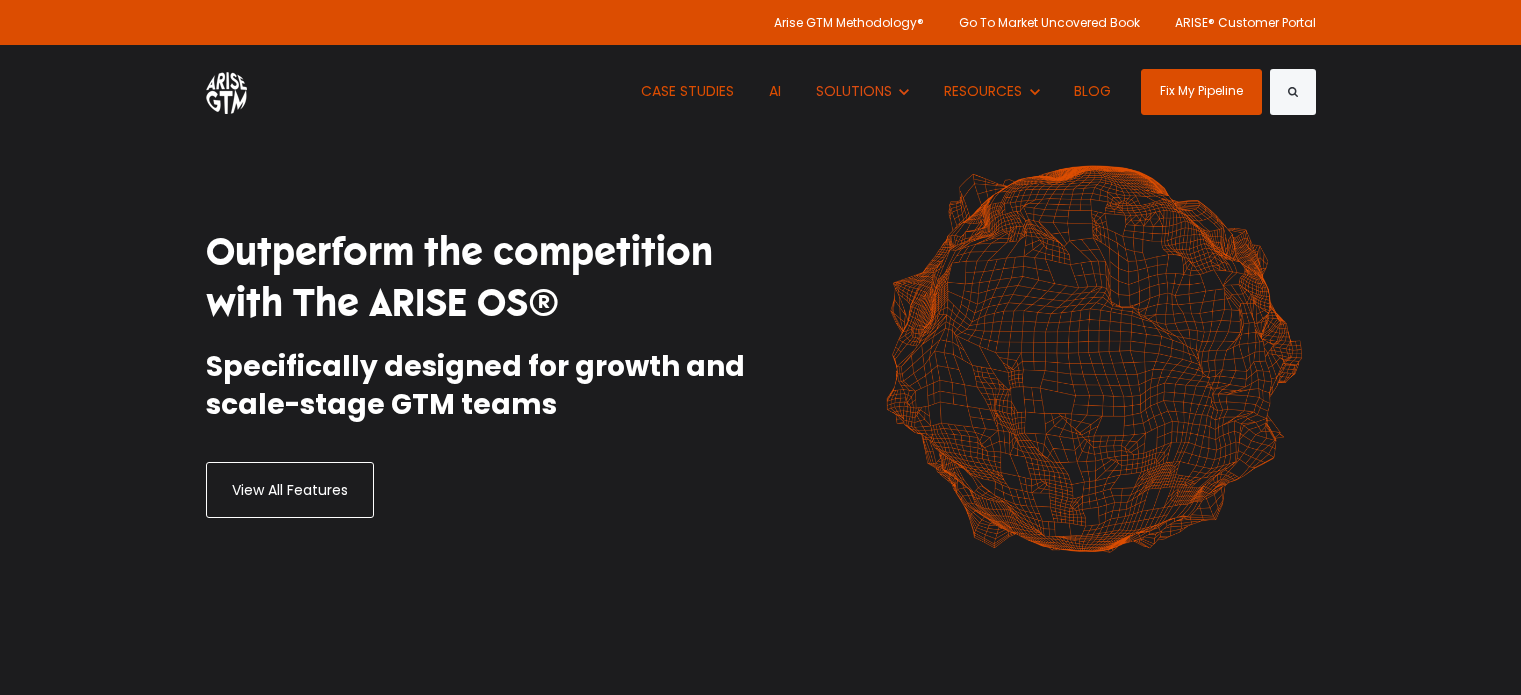 scroll, scrollTop: 0, scrollLeft: 0, axis: both 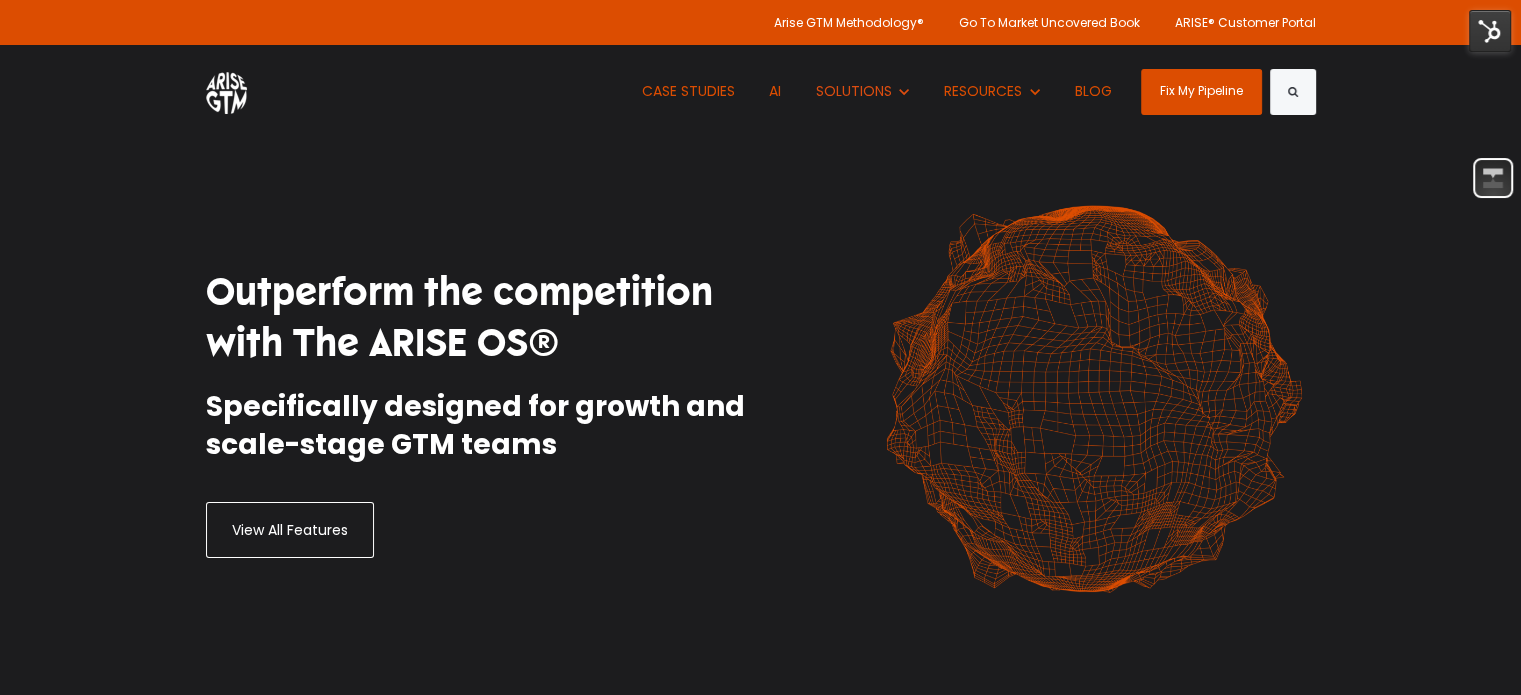 click at bounding box center (1490, 31) 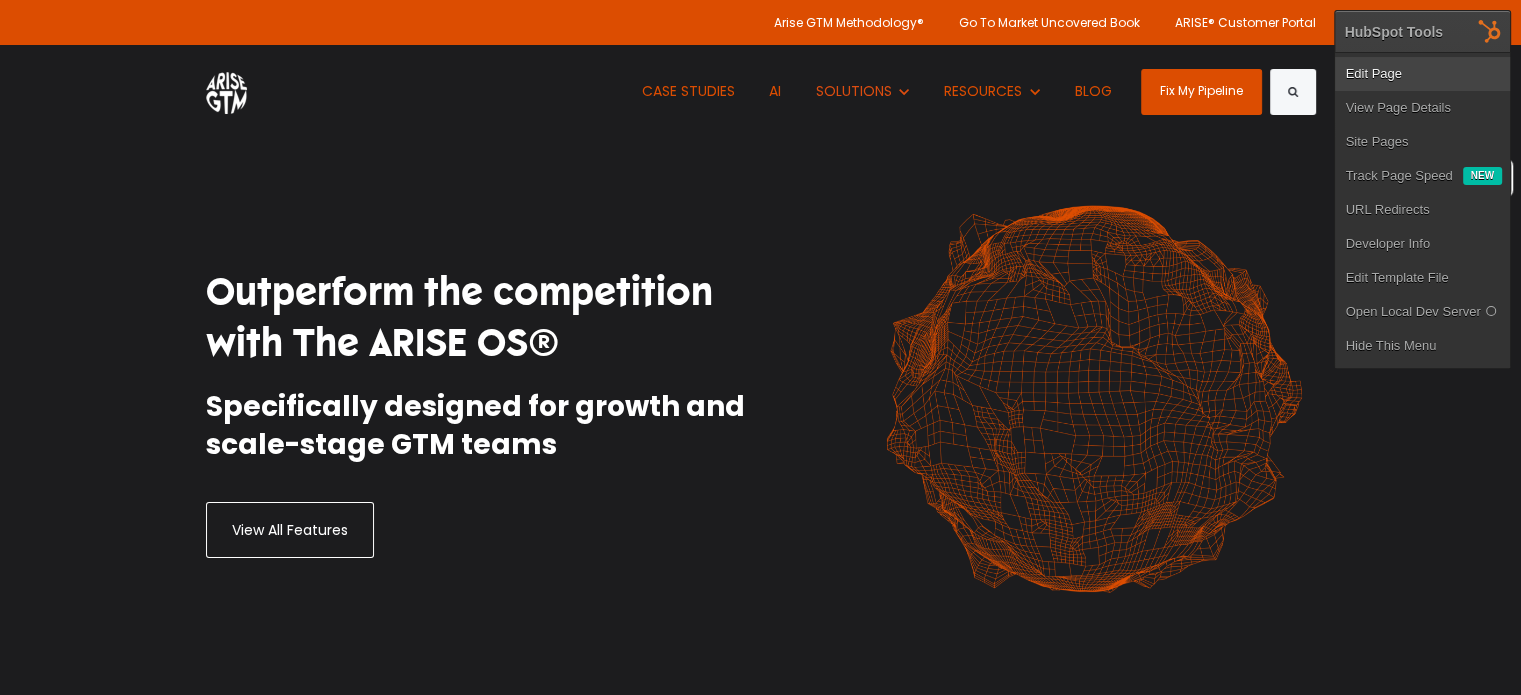 click on "Edit Page" at bounding box center (1422, 74) 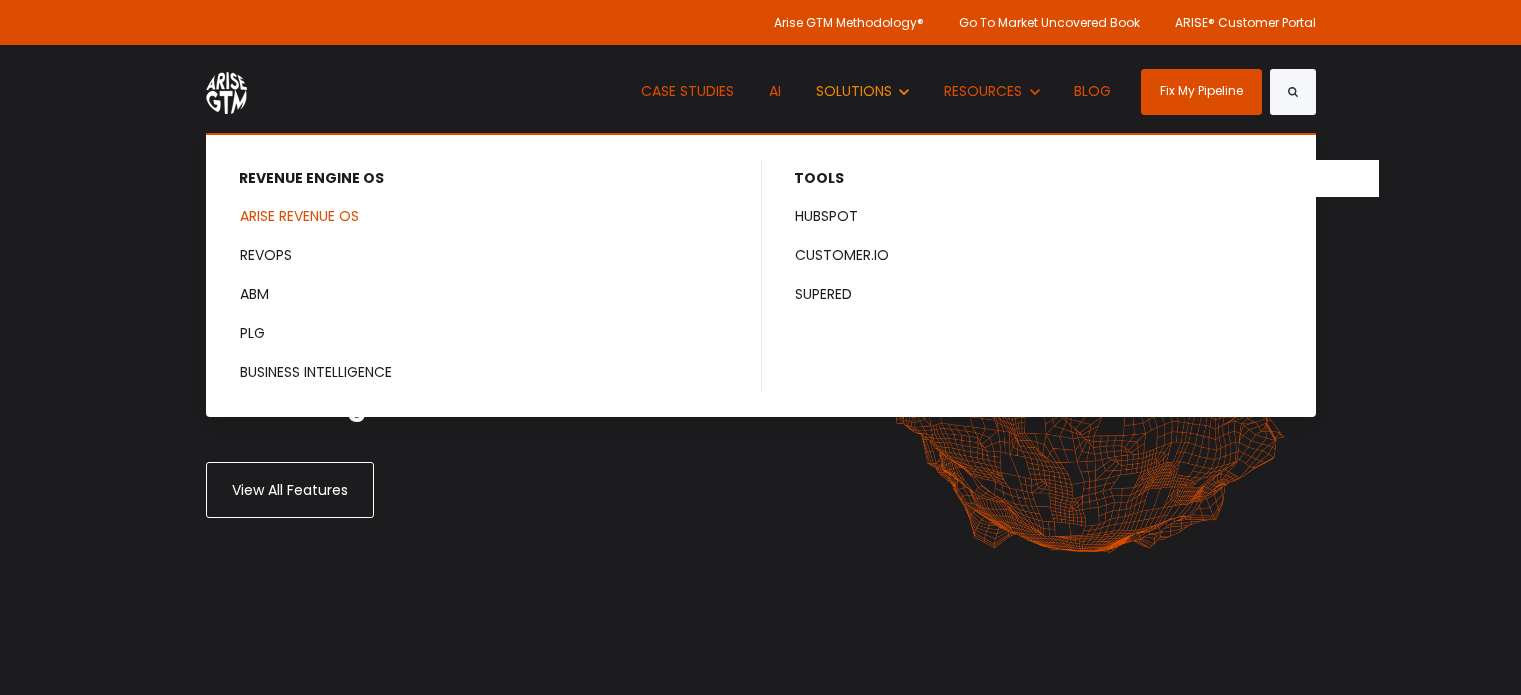 scroll, scrollTop: 0, scrollLeft: 0, axis: both 